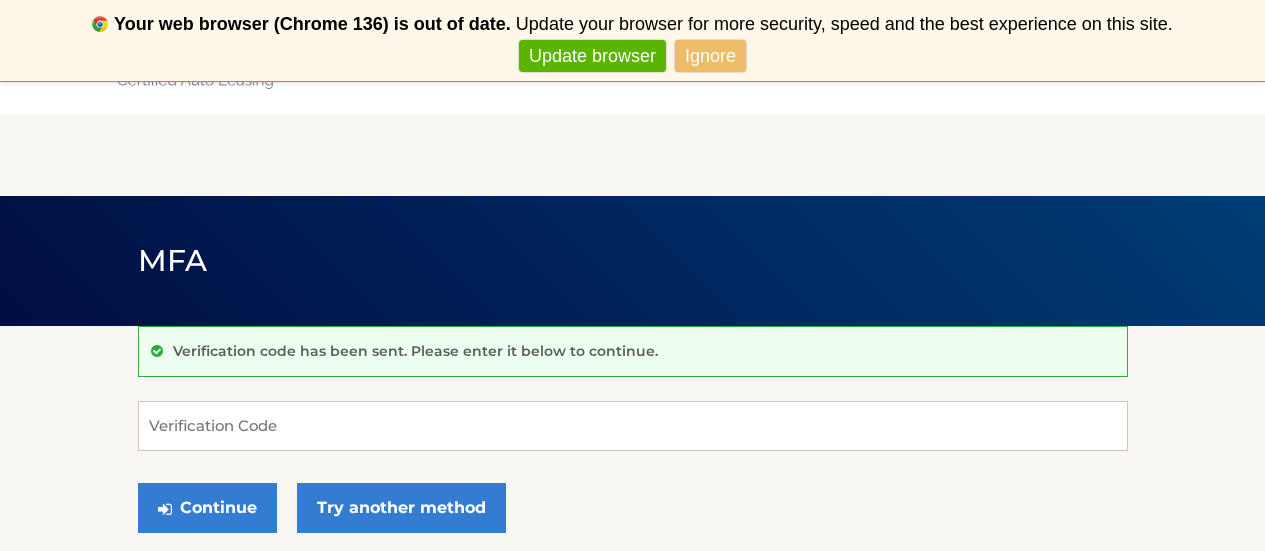 scroll, scrollTop: 0, scrollLeft: 0, axis: both 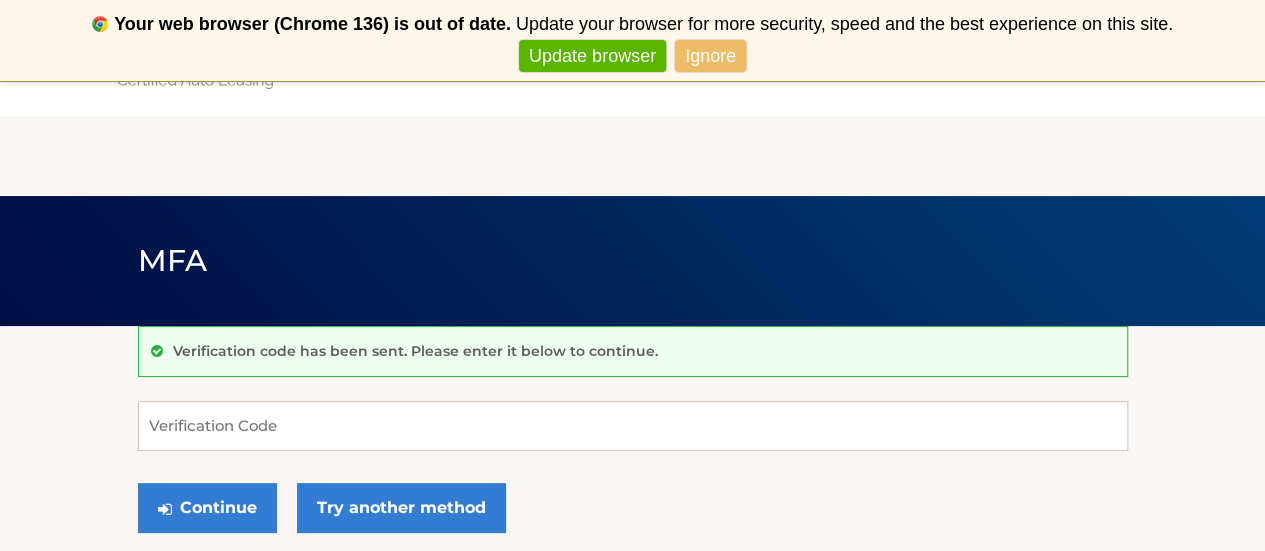 click on "Verification code has been sent. Please enter it below to continue." at bounding box center [633, 351] 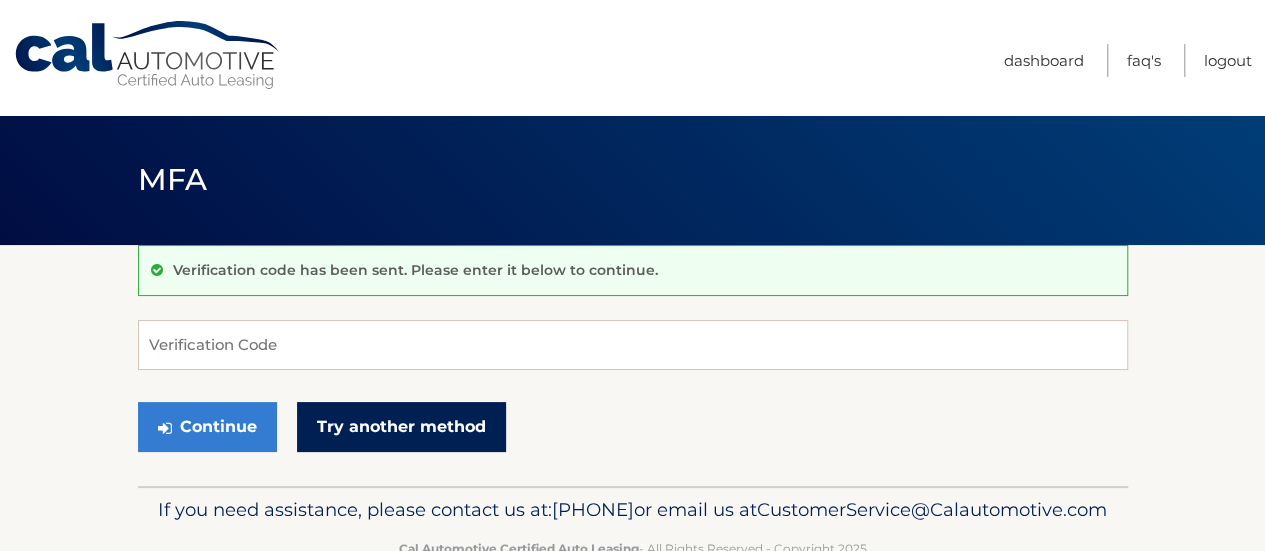 click on "Try another method" at bounding box center [401, 427] 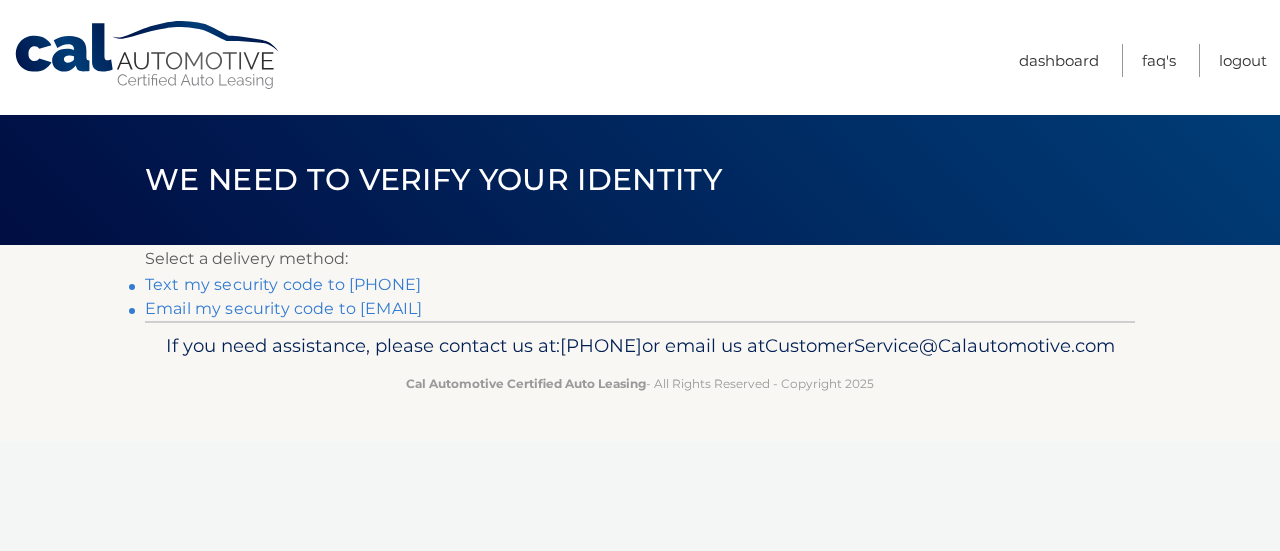scroll, scrollTop: 0, scrollLeft: 0, axis: both 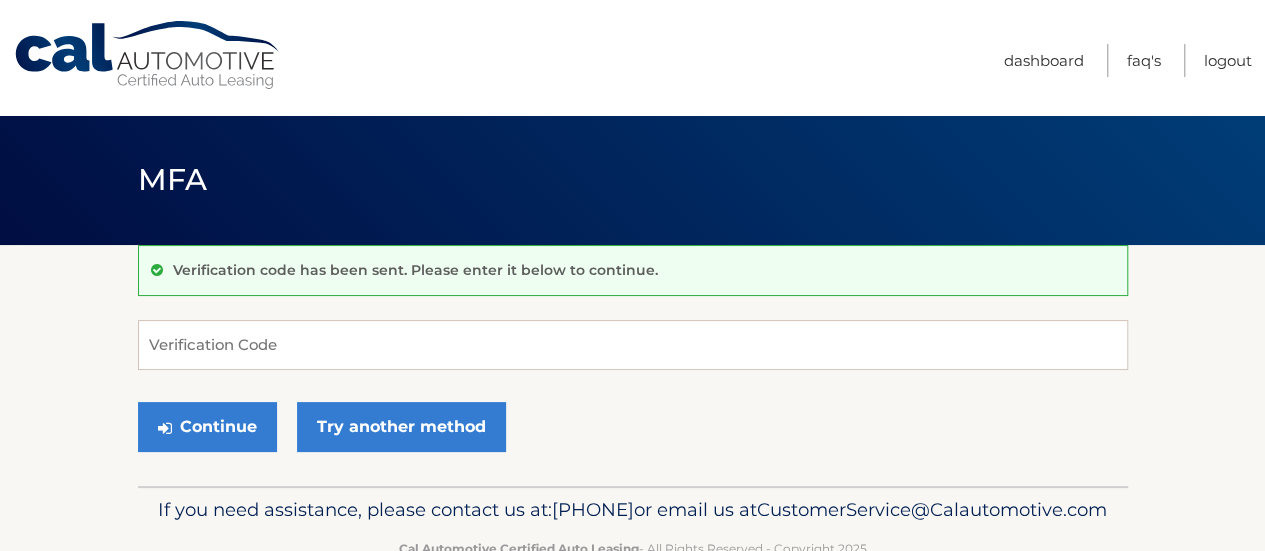 drag, startPoint x: 0, startPoint y: 0, endPoint x: 326, endPoint y: 285, distance: 433.01385 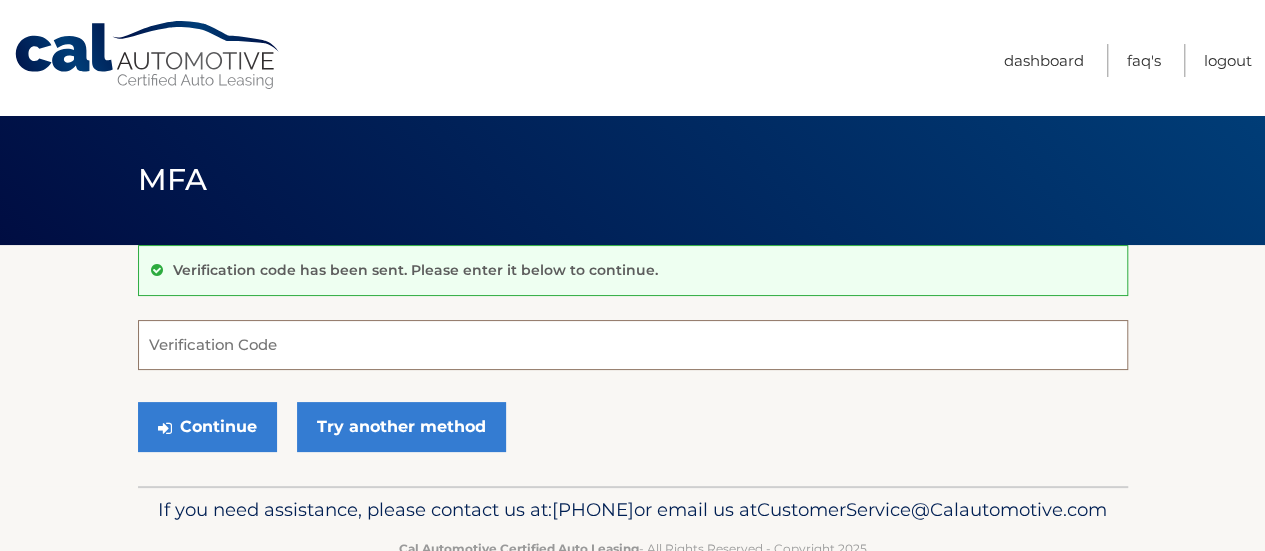 click on "Verification Code" at bounding box center [633, 345] 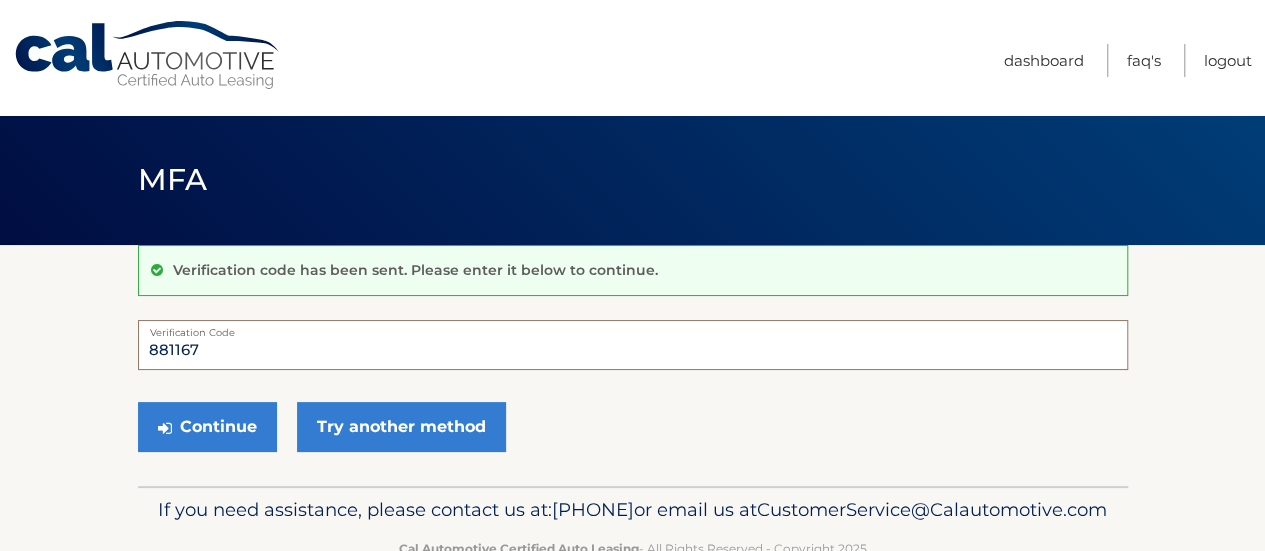 type on "881167" 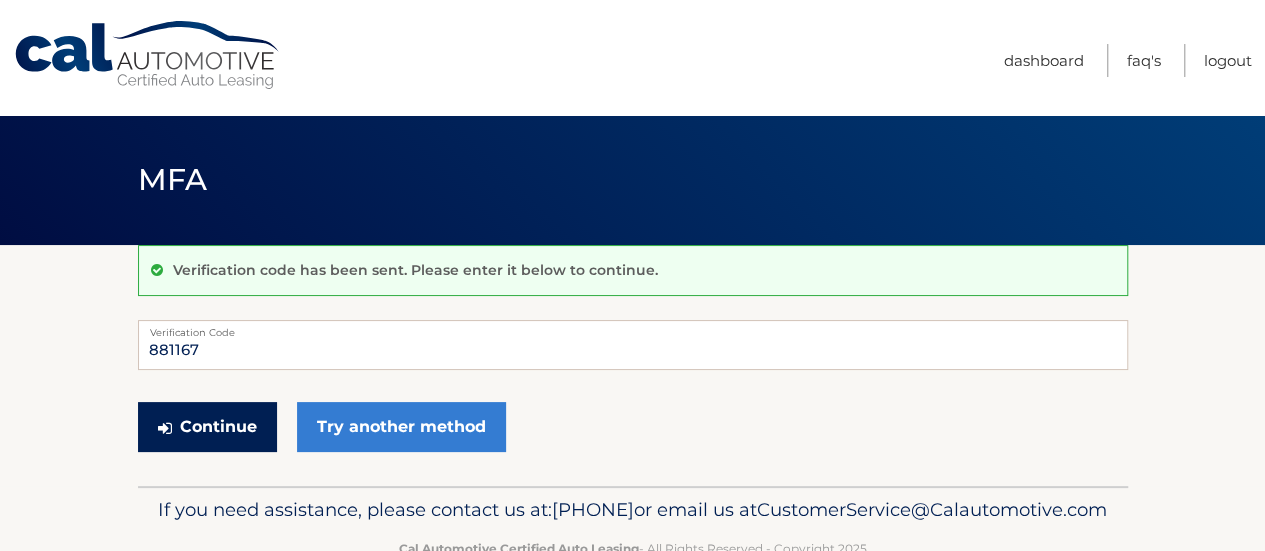 click on "Continue" at bounding box center (207, 427) 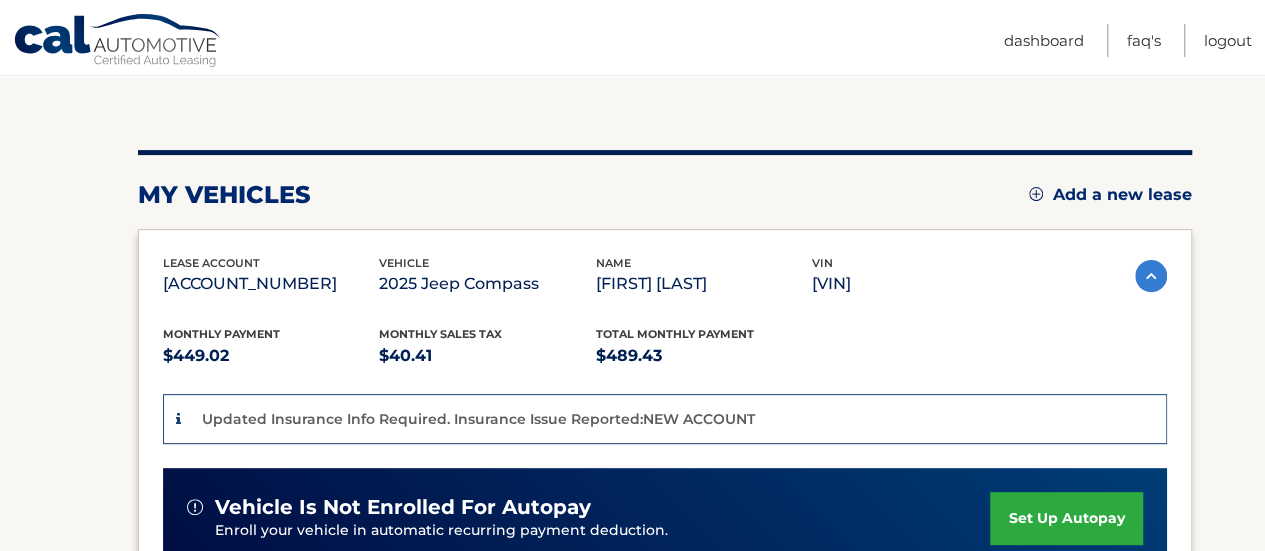 scroll, scrollTop: 193, scrollLeft: 0, axis: vertical 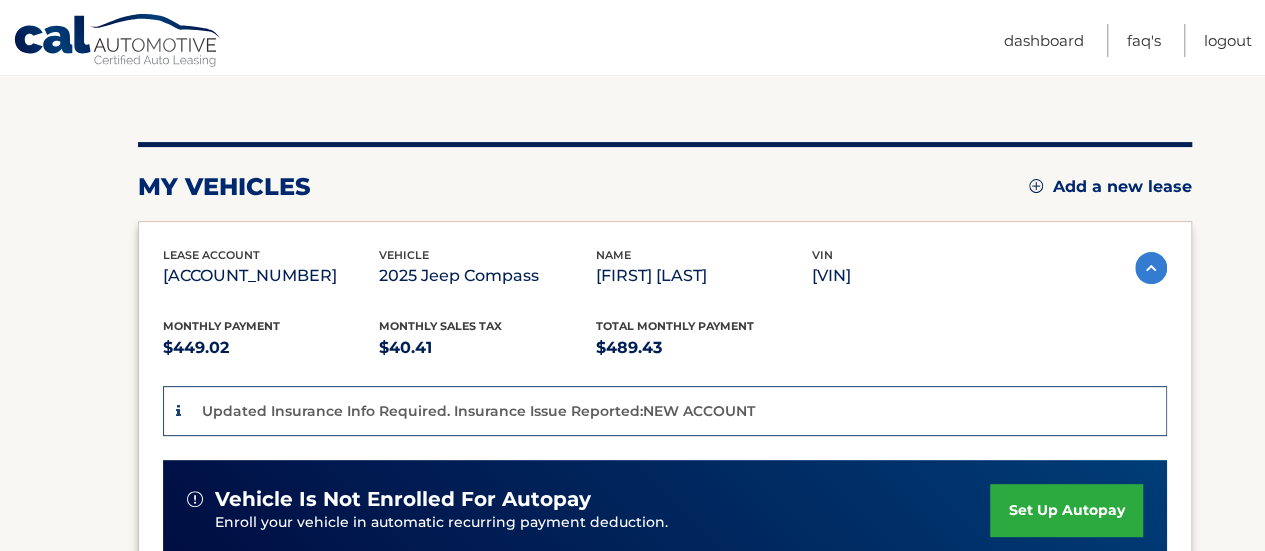 click on "Updated Insurance Info Required. Insurance Issue Reported:NEW ACCOUNT" at bounding box center (478, 411) 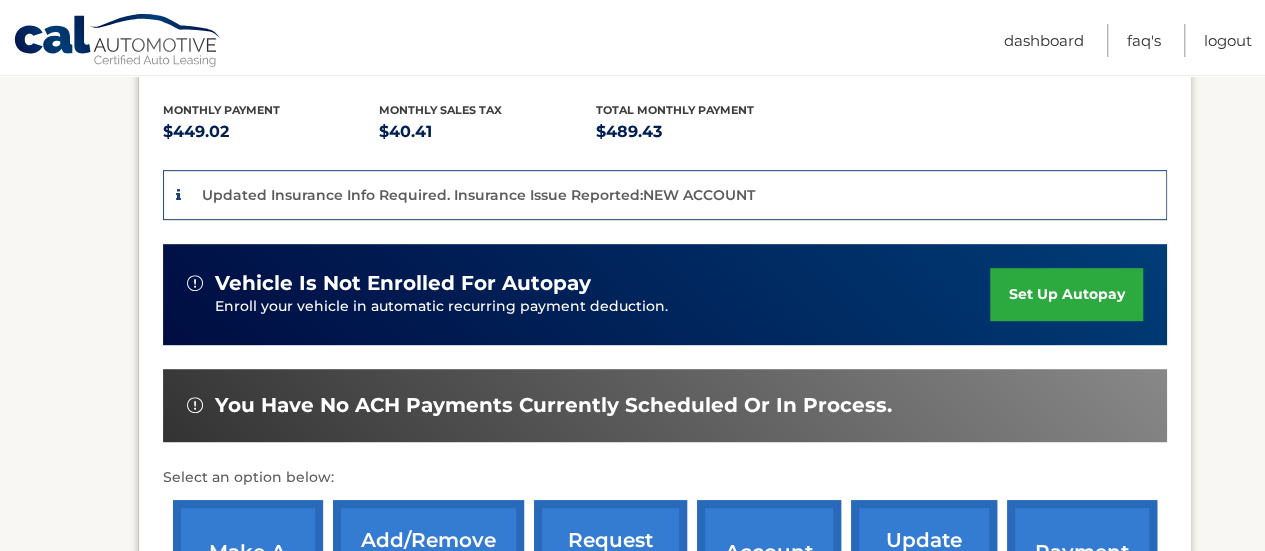 scroll, scrollTop: 425, scrollLeft: 0, axis: vertical 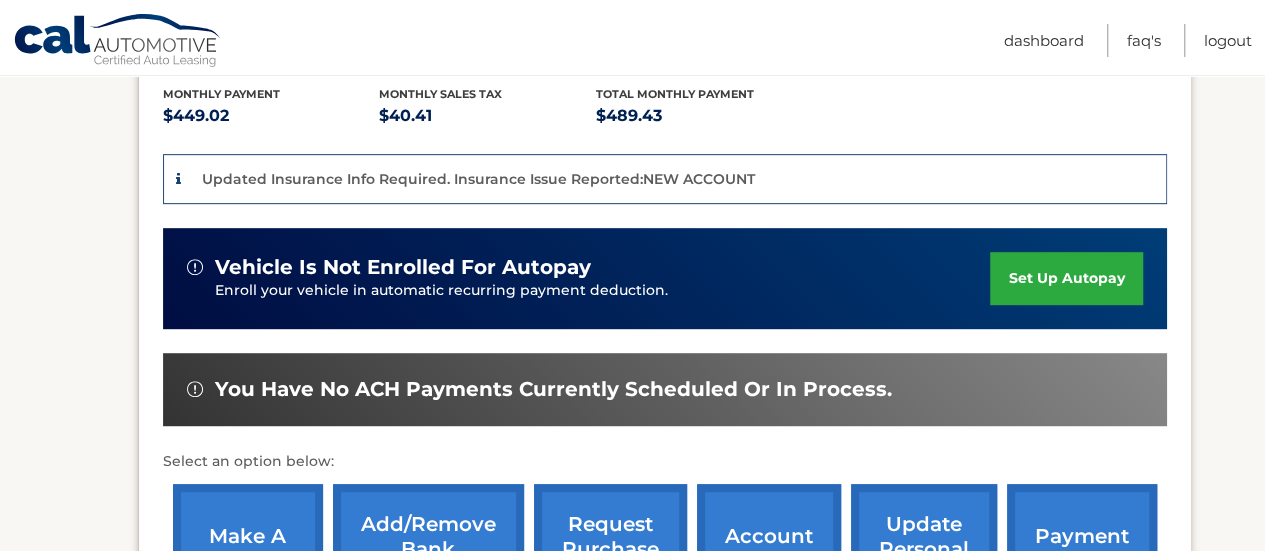 click on "Monthly Payment
$449.02
Monthly sales Tax
$40.41
Total Monthly Payment
$489.43
Updated Insurance Info Required. Insurance Issue Reported:NEW ACCOUNT
vehicle is not enrolled for autopay
Enroll your vehicle in automatic recurring payment deduction.
set up autopay
You have no ACH payments currently scheduled or in process.
Select an option below:
make a payment" at bounding box center [665, 341] 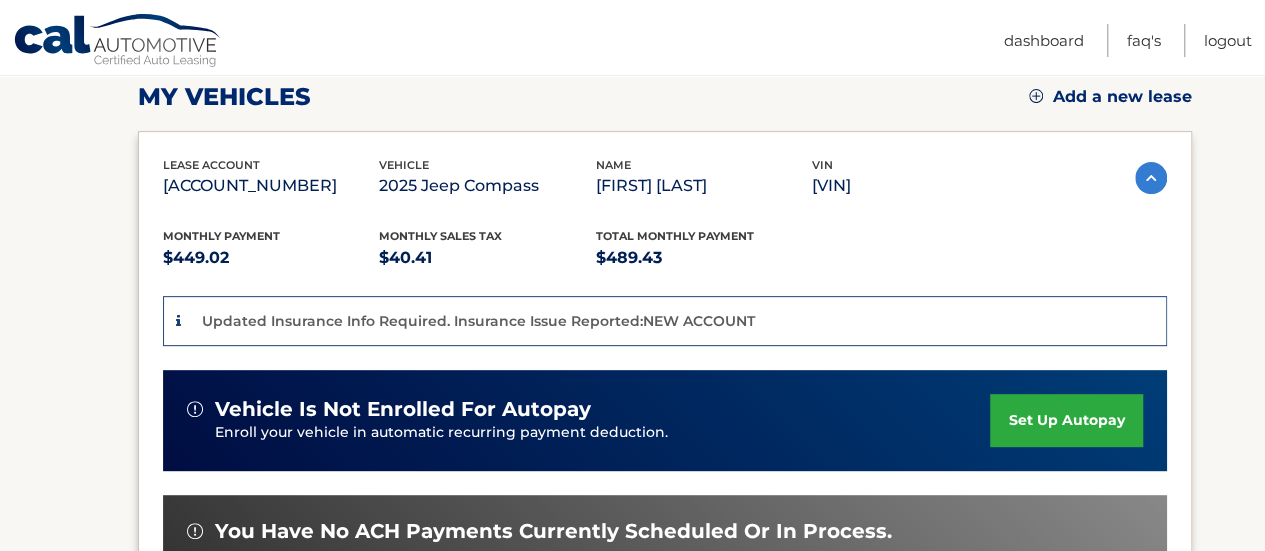 scroll, scrollTop: 287, scrollLeft: 0, axis: vertical 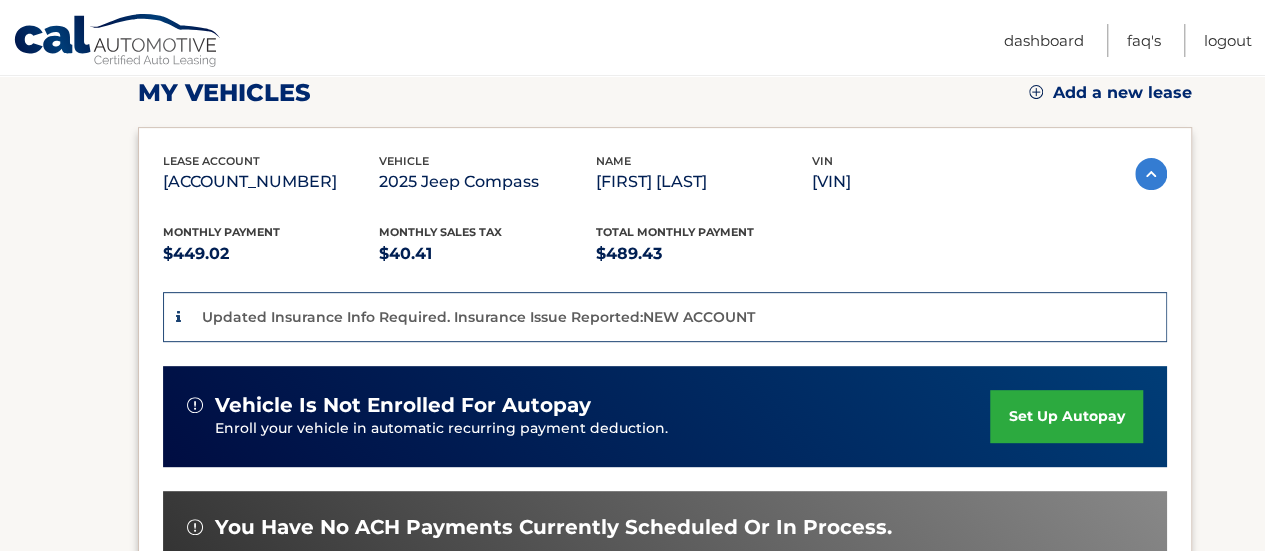 click at bounding box center [1151, 174] 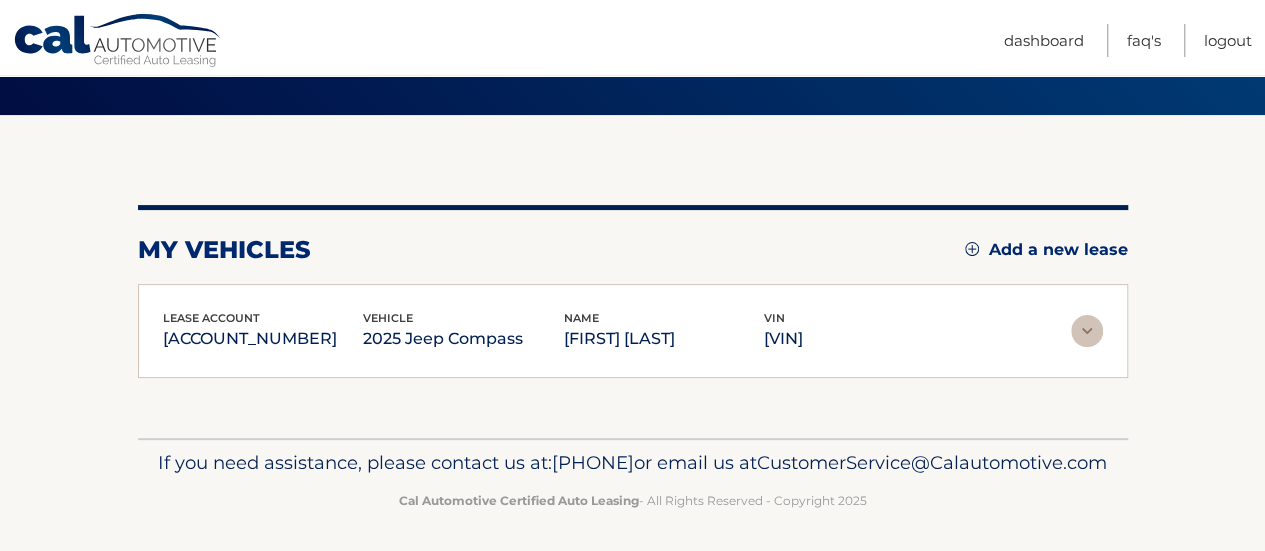 scroll, scrollTop: 167, scrollLeft: 0, axis: vertical 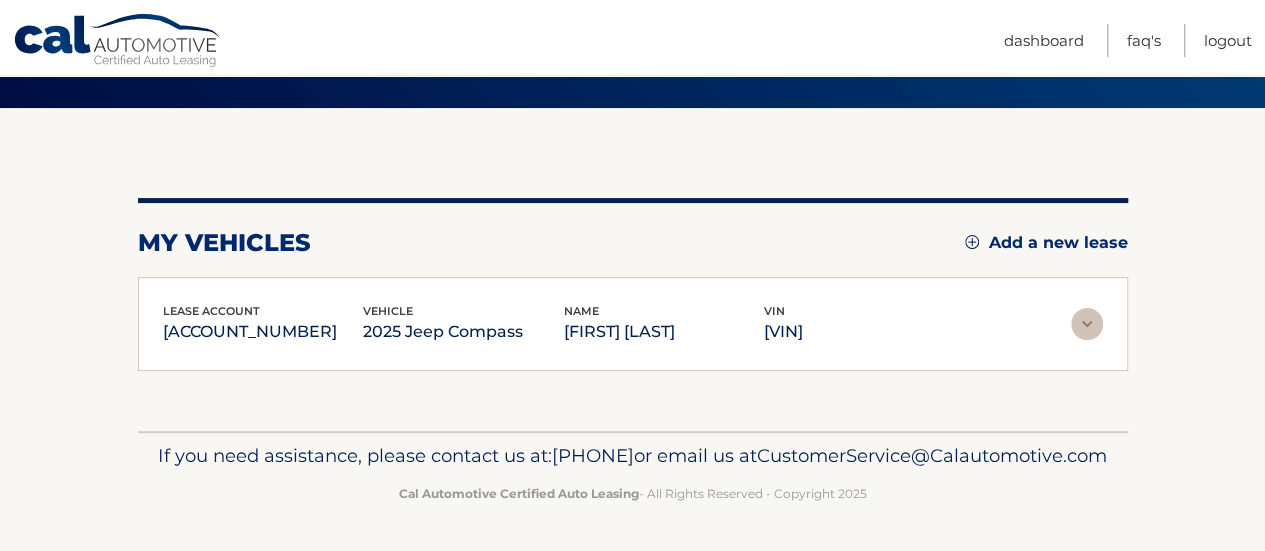 drag, startPoint x: 1144, startPoint y: 176, endPoint x: 594, endPoint y: 126, distance: 552.26807 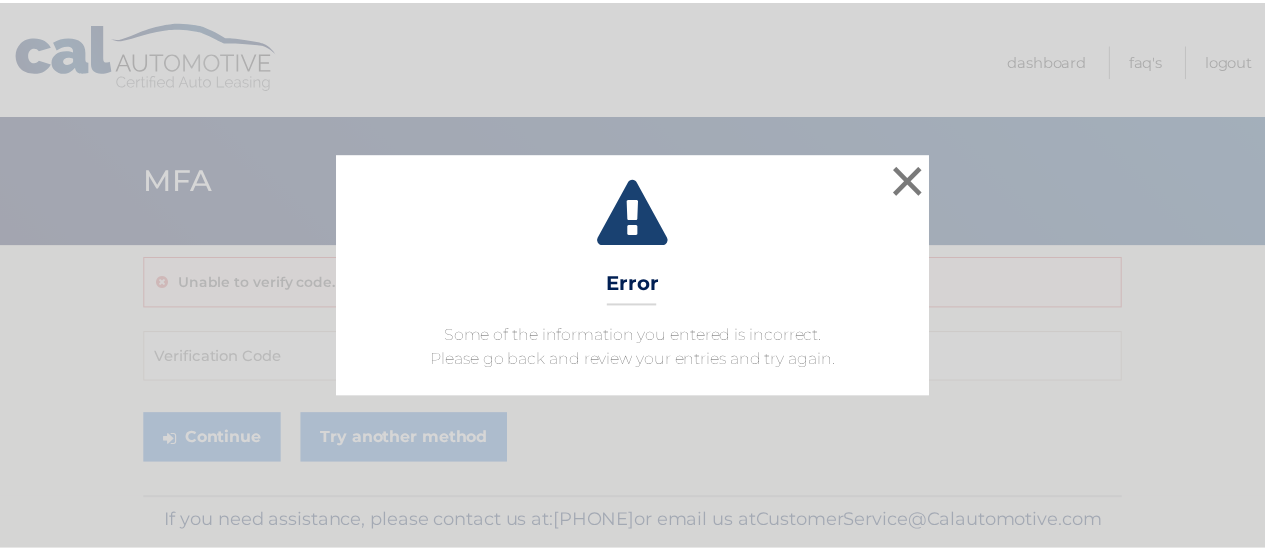 scroll, scrollTop: 0, scrollLeft: 0, axis: both 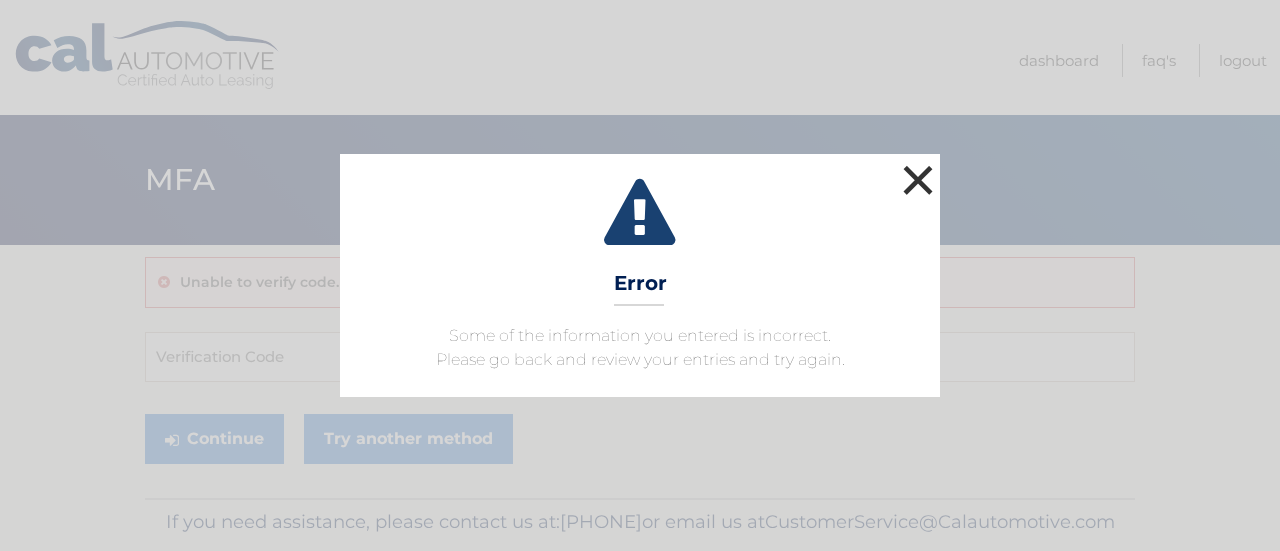 click on "×" at bounding box center [918, 180] 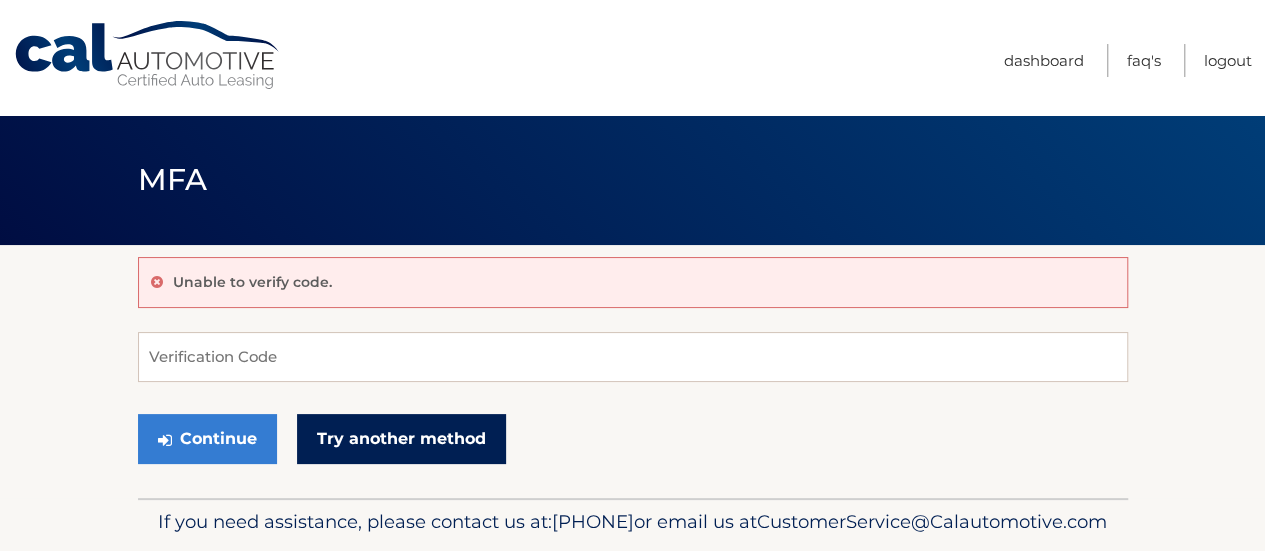 click on "Try another method" at bounding box center (401, 439) 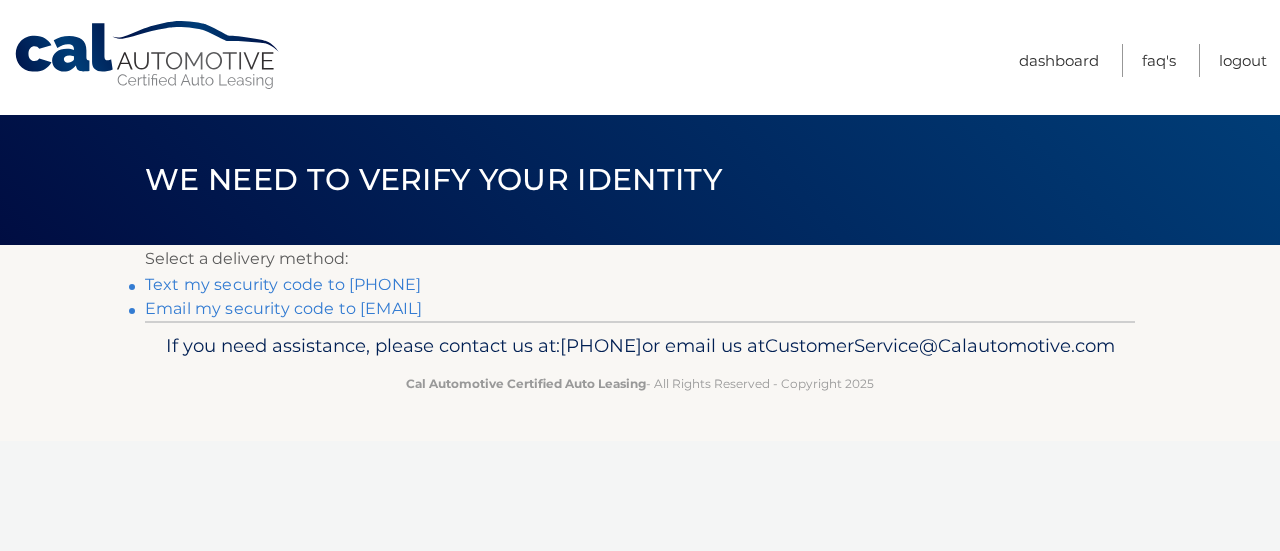 scroll, scrollTop: 0, scrollLeft: 0, axis: both 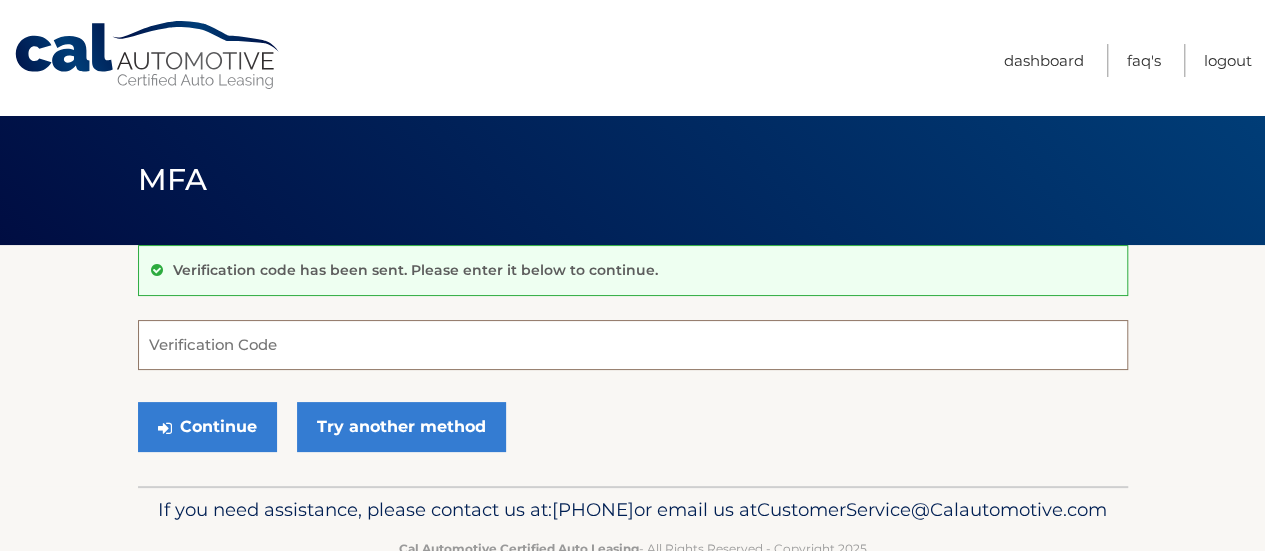 click on "Verification Code" at bounding box center (633, 345) 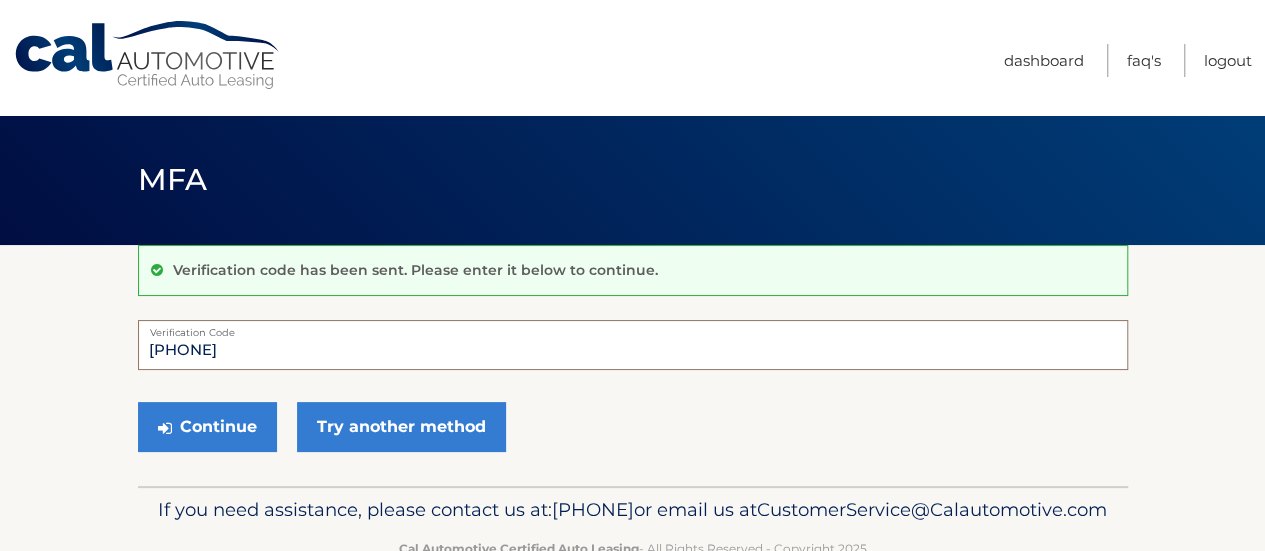 type on "[PHONE]" 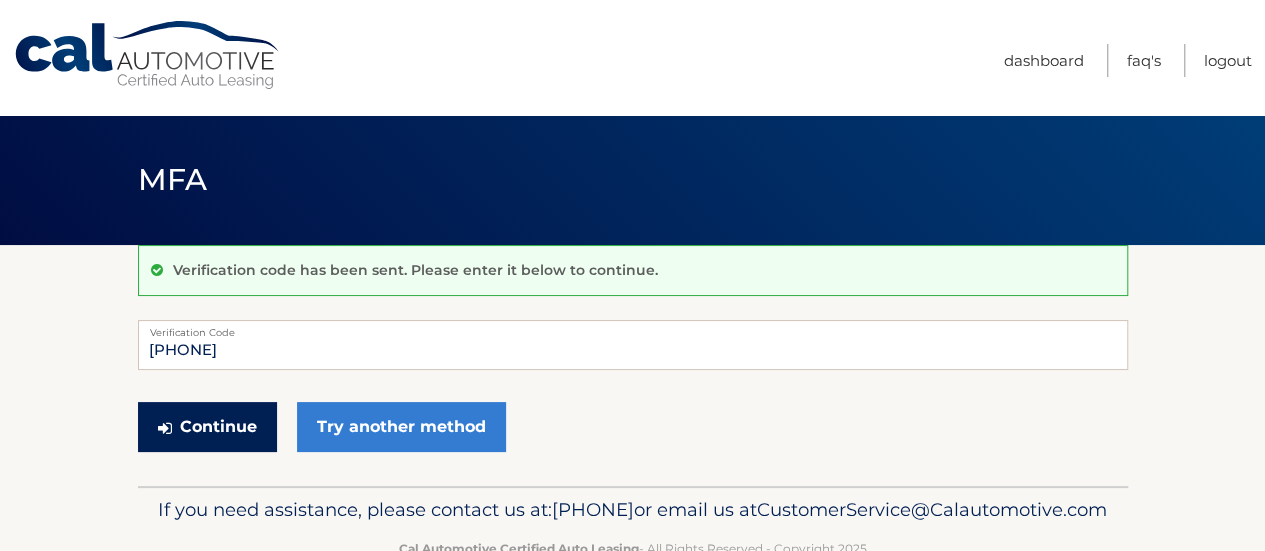 click on "Continue" at bounding box center [207, 427] 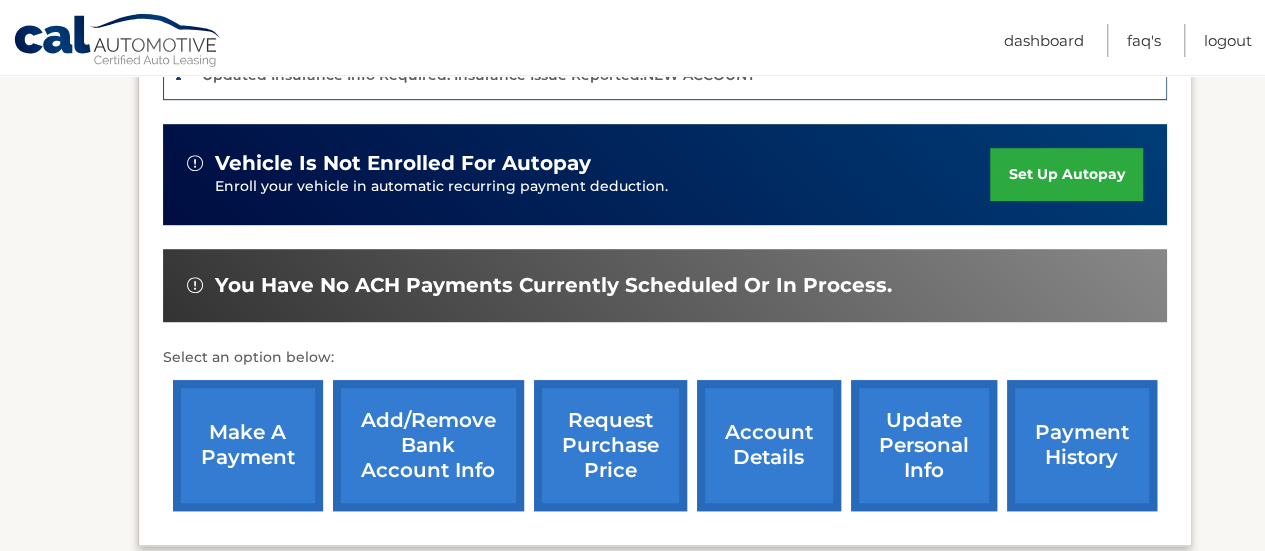 scroll, scrollTop: 534, scrollLeft: 0, axis: vertical 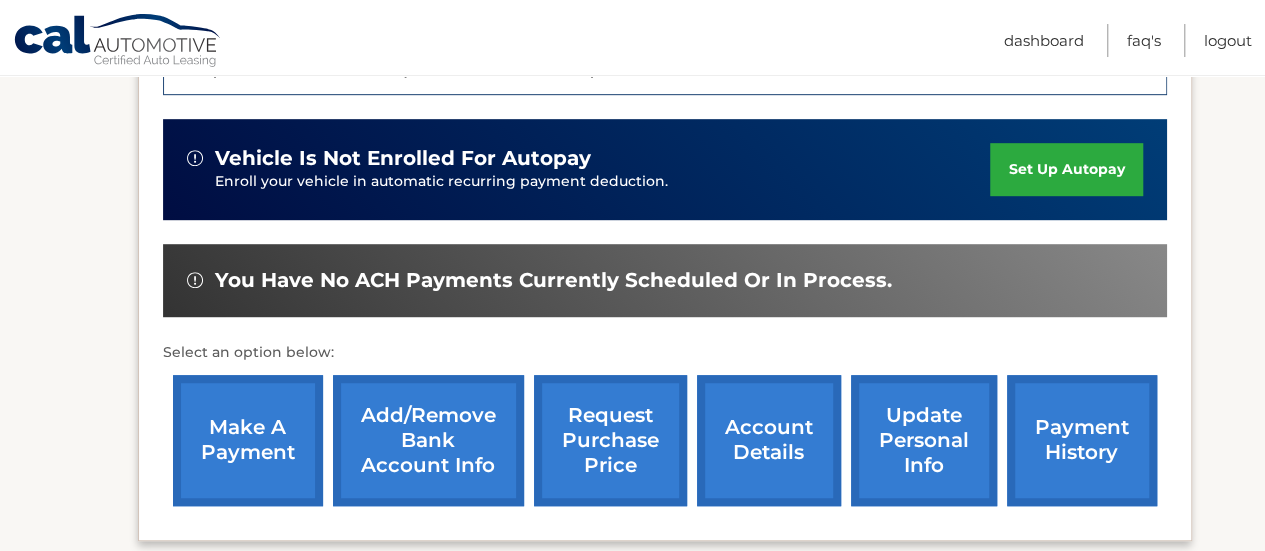 click on "make a payment" at bounding box center [248, 440] 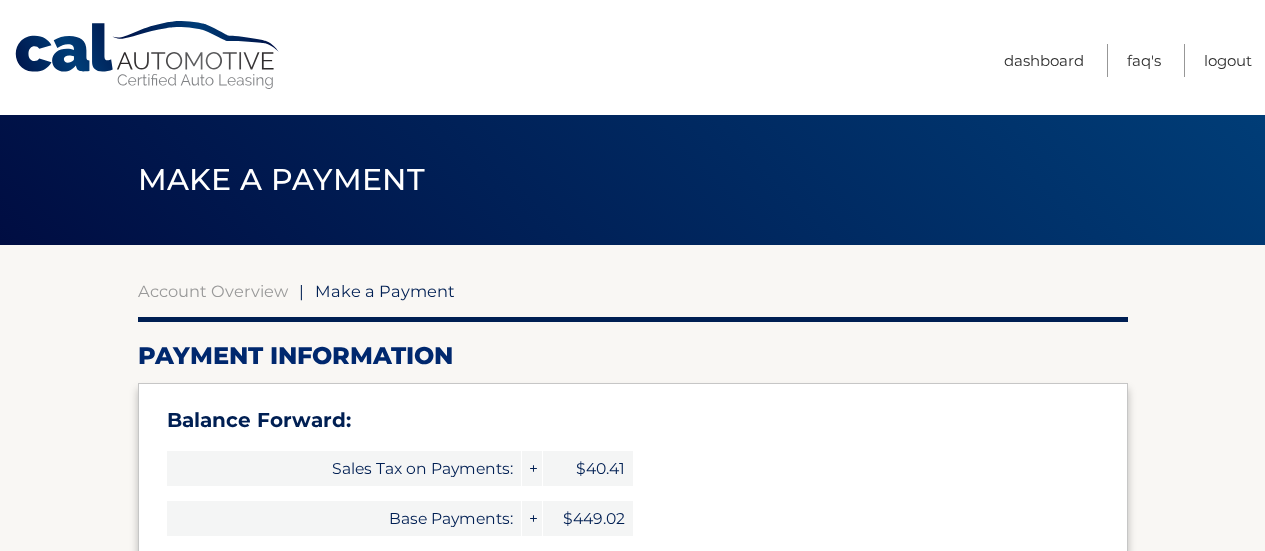 select on "YmZlNWQwMTYtZjU3Yy00YjhhLWEyYjMtOGNkNzM4OTAxY2I1" 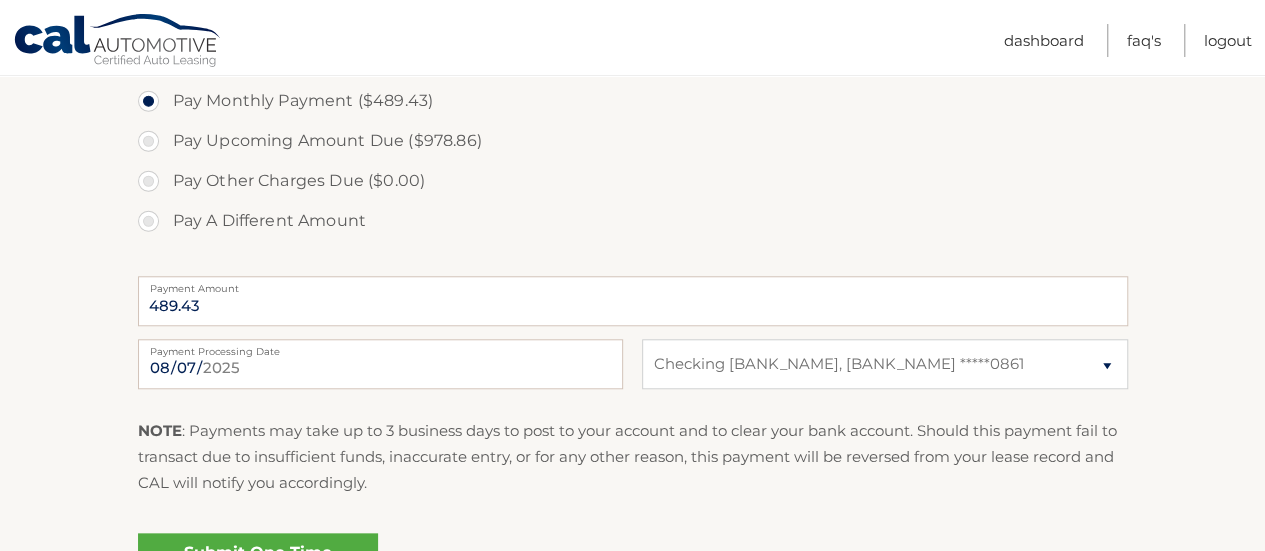scroll, scrollTop: 789, scrollLeft: 0, axis: vertical 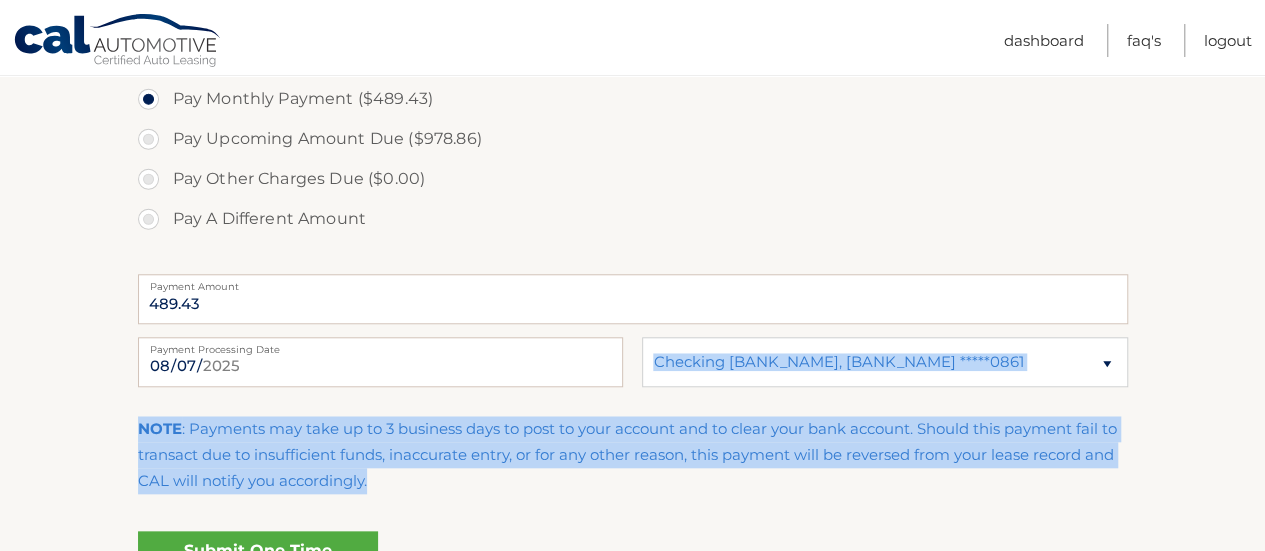 drag, startPoint x: 632, startPoint y: 482, endPoint x: 595, endPoint y: 344, distance: 142.87407 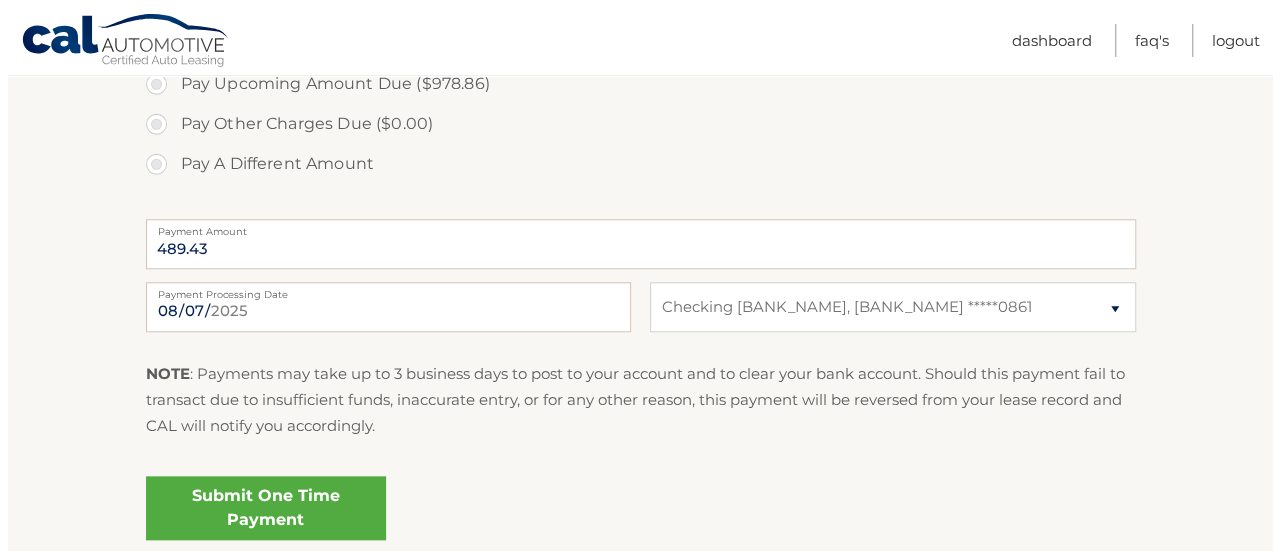 scroll, scrollTop: 850, scrollLeft: 0, axis: vertical 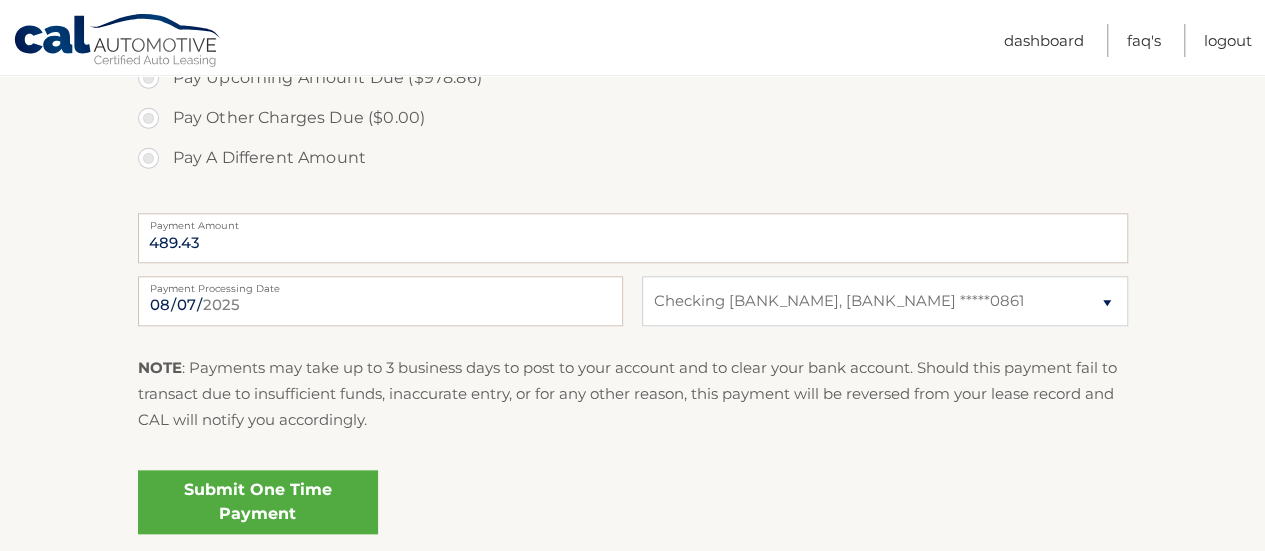 click on "Submit One Time Payment" at bounding box center (258, 502) 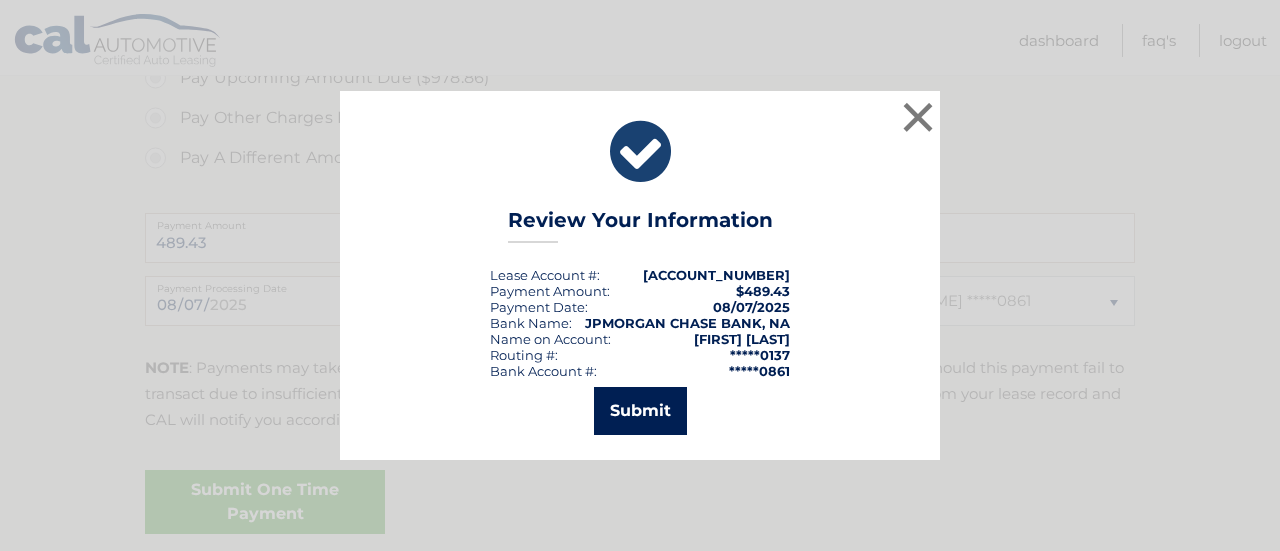 click on "Submit" at bounding box center [640, 411] 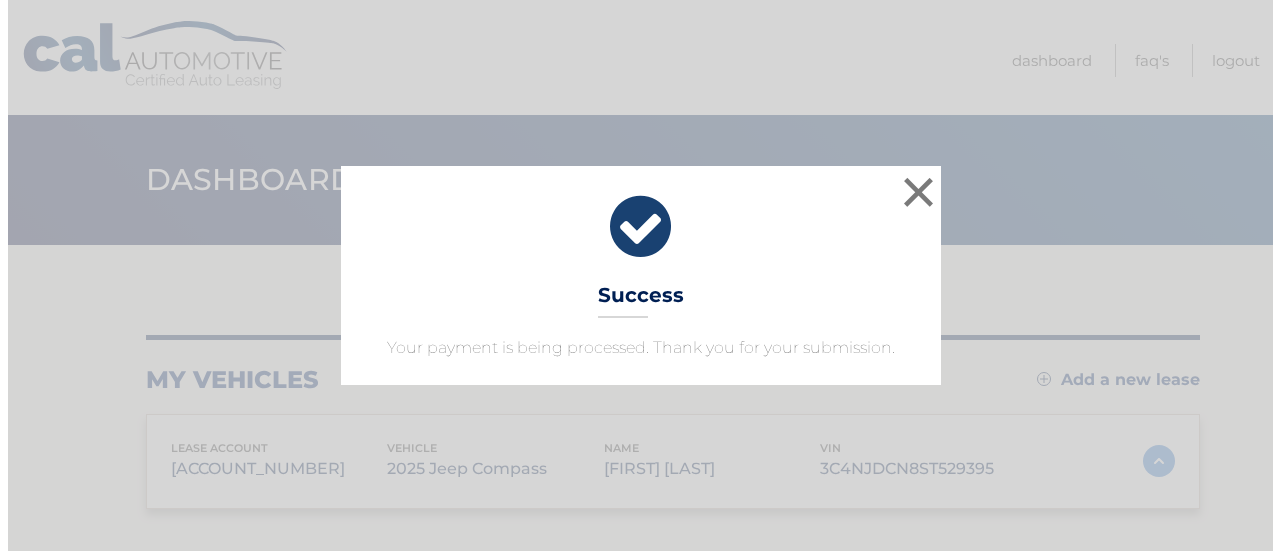 scroll, scrollTop: 0, scrollLeft: 0, axis: both 